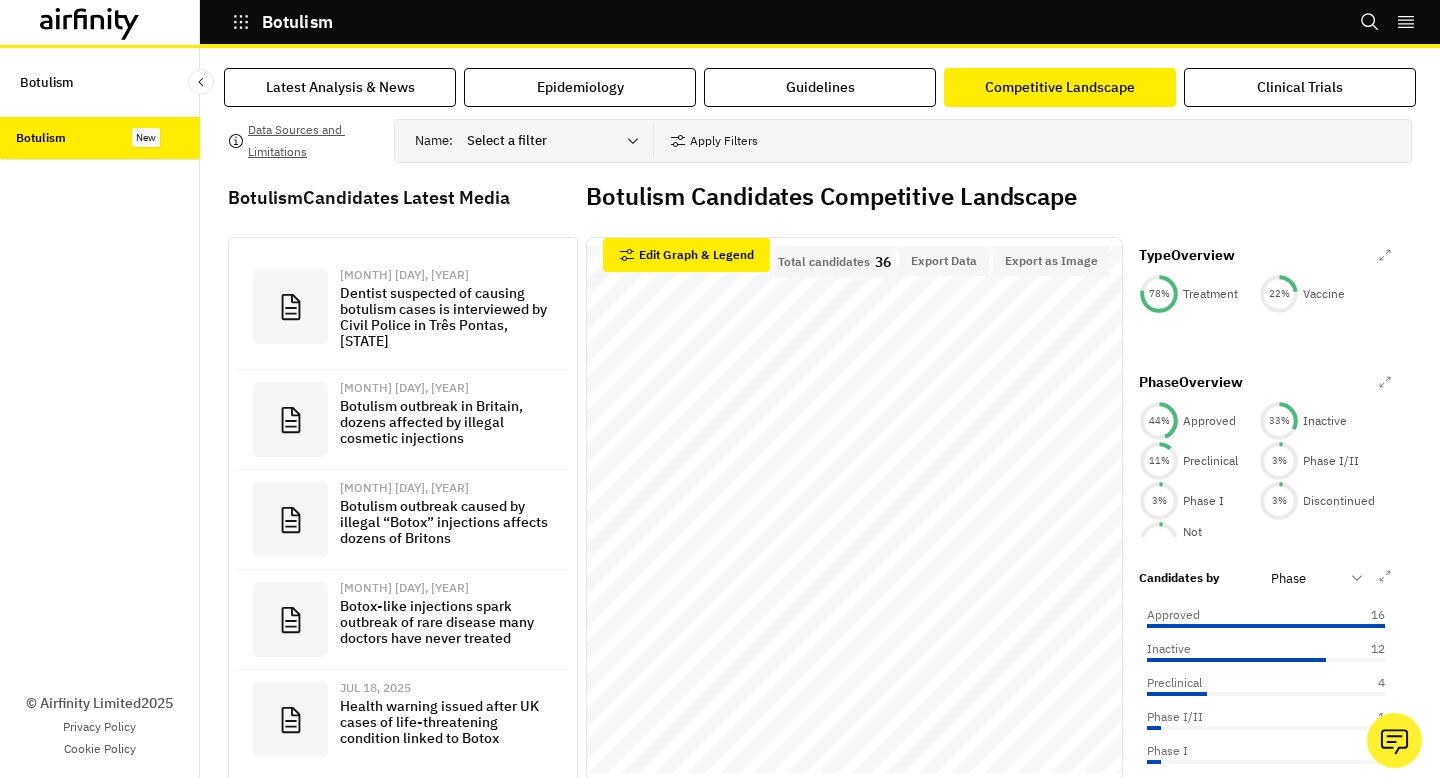 scroll, scrollTop: 0, scrollLeft: 0, axis: both 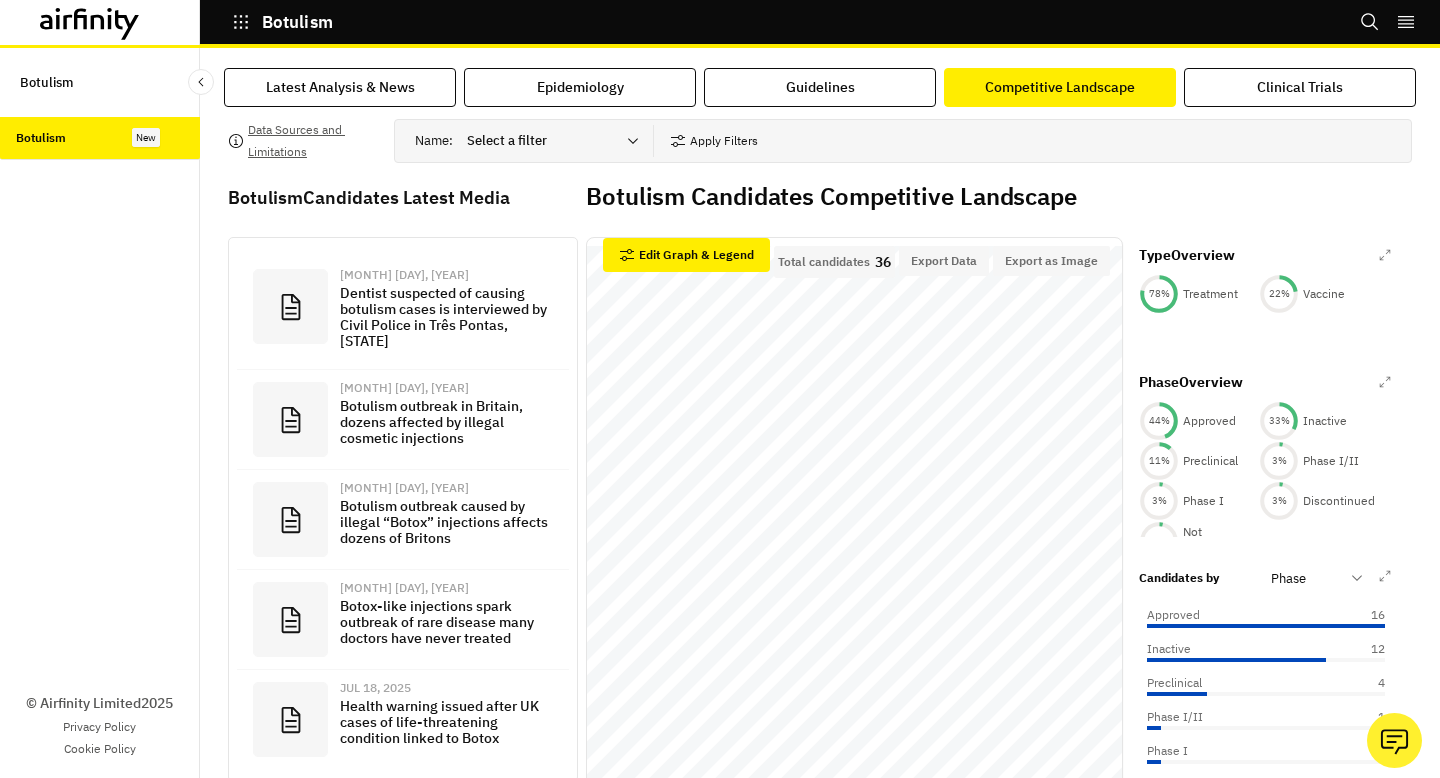 click 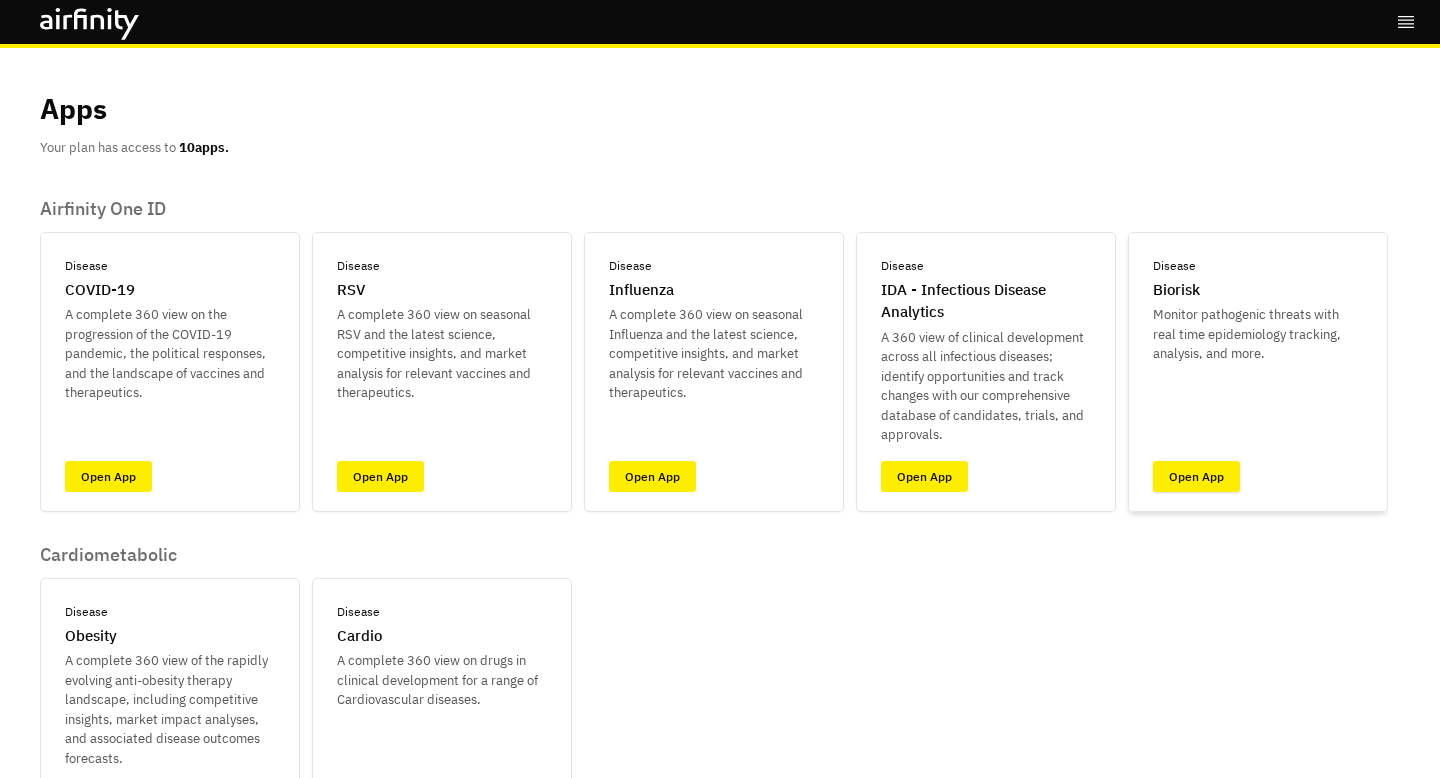click on "Open App" at bounding box center (1196, 476) 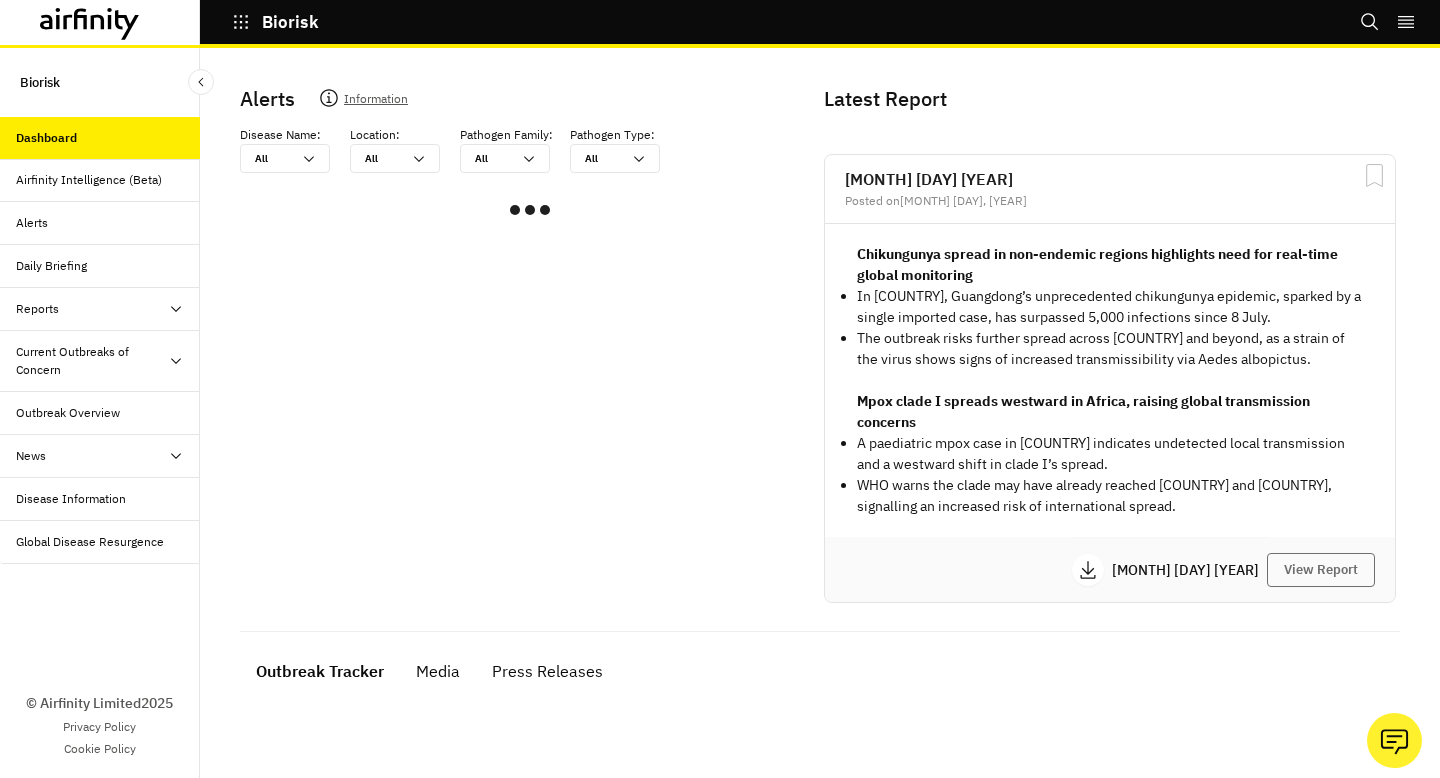 click on "Current Outbreaks of Concern" at bounding box center (92, 361) 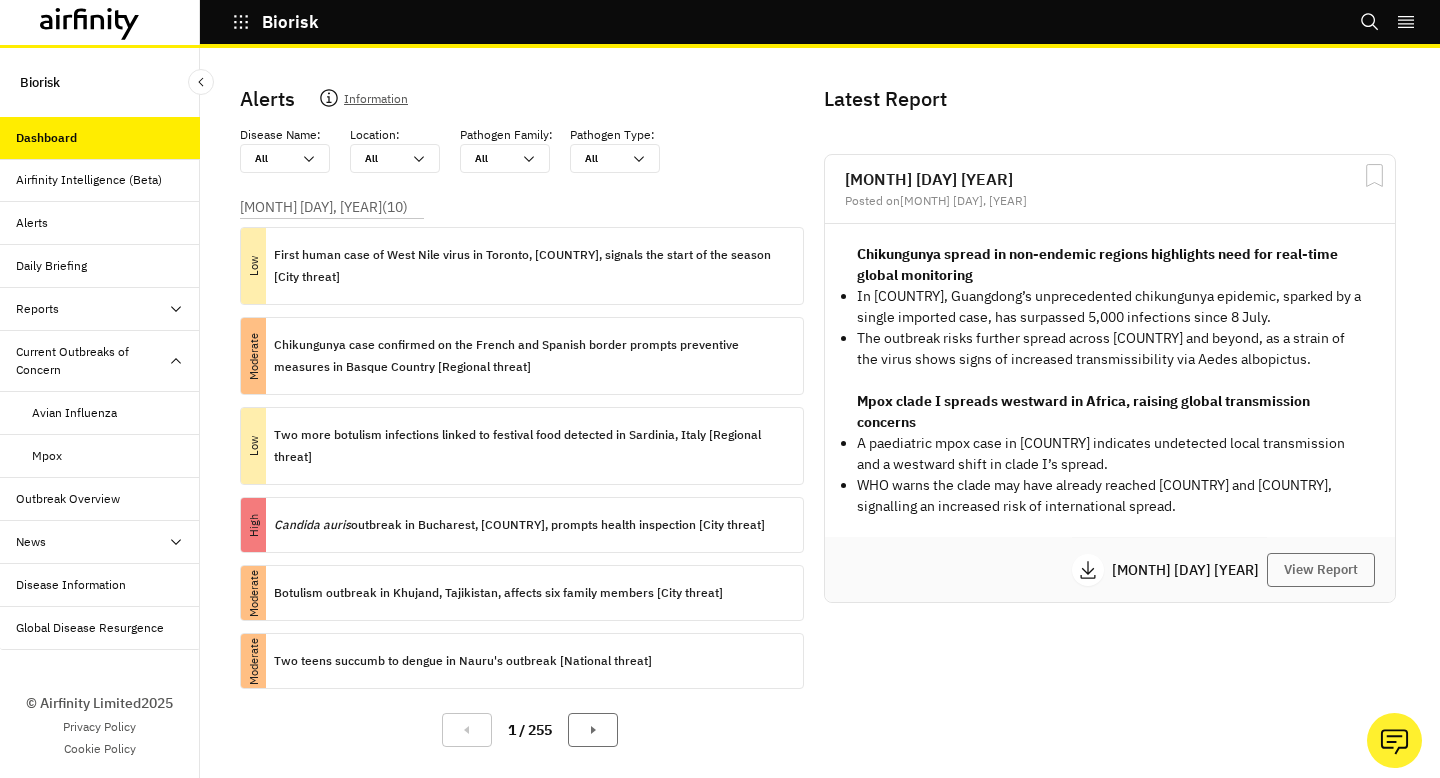 click on "Mpox" at bounding box center (100, 456) 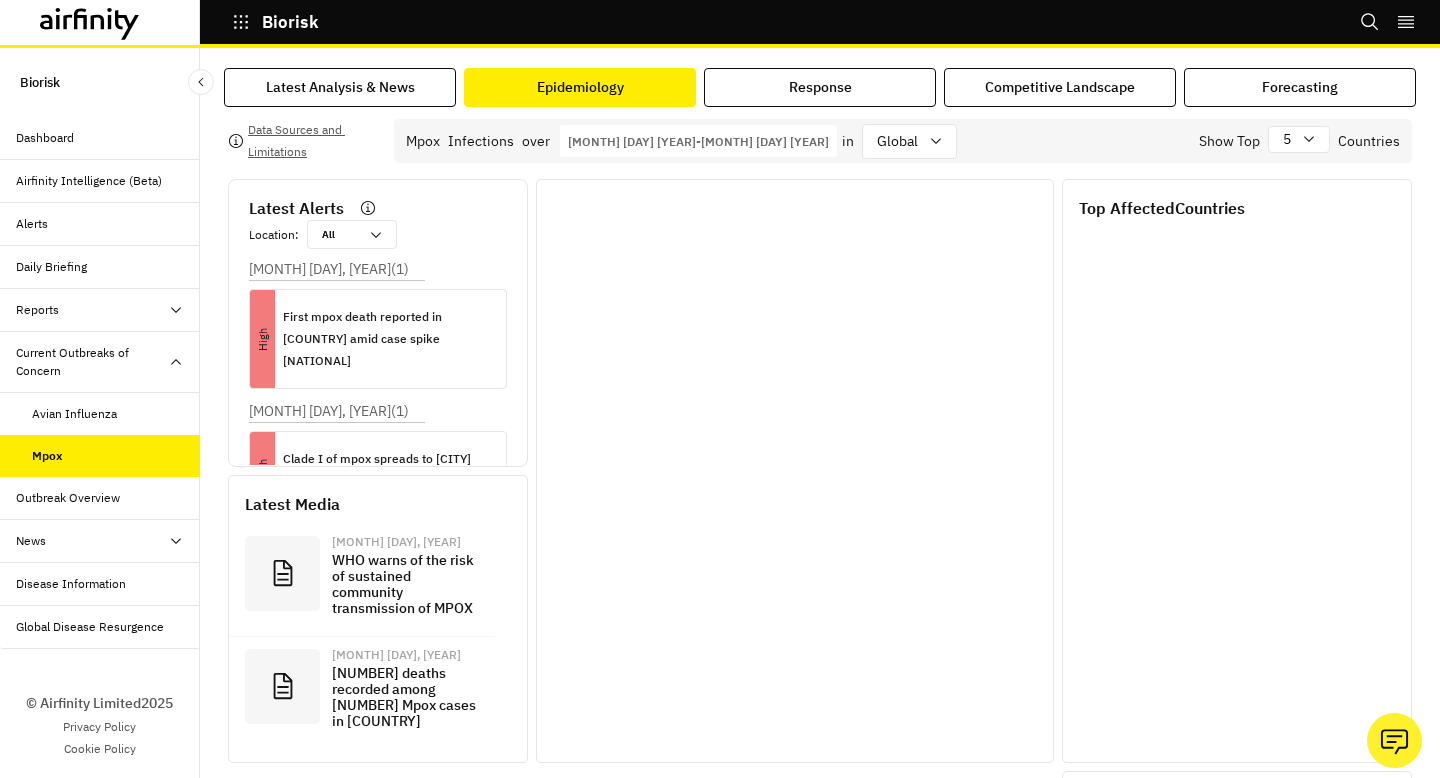 scroll, scrollTop: 0, scrollLeft: 0, axis: both 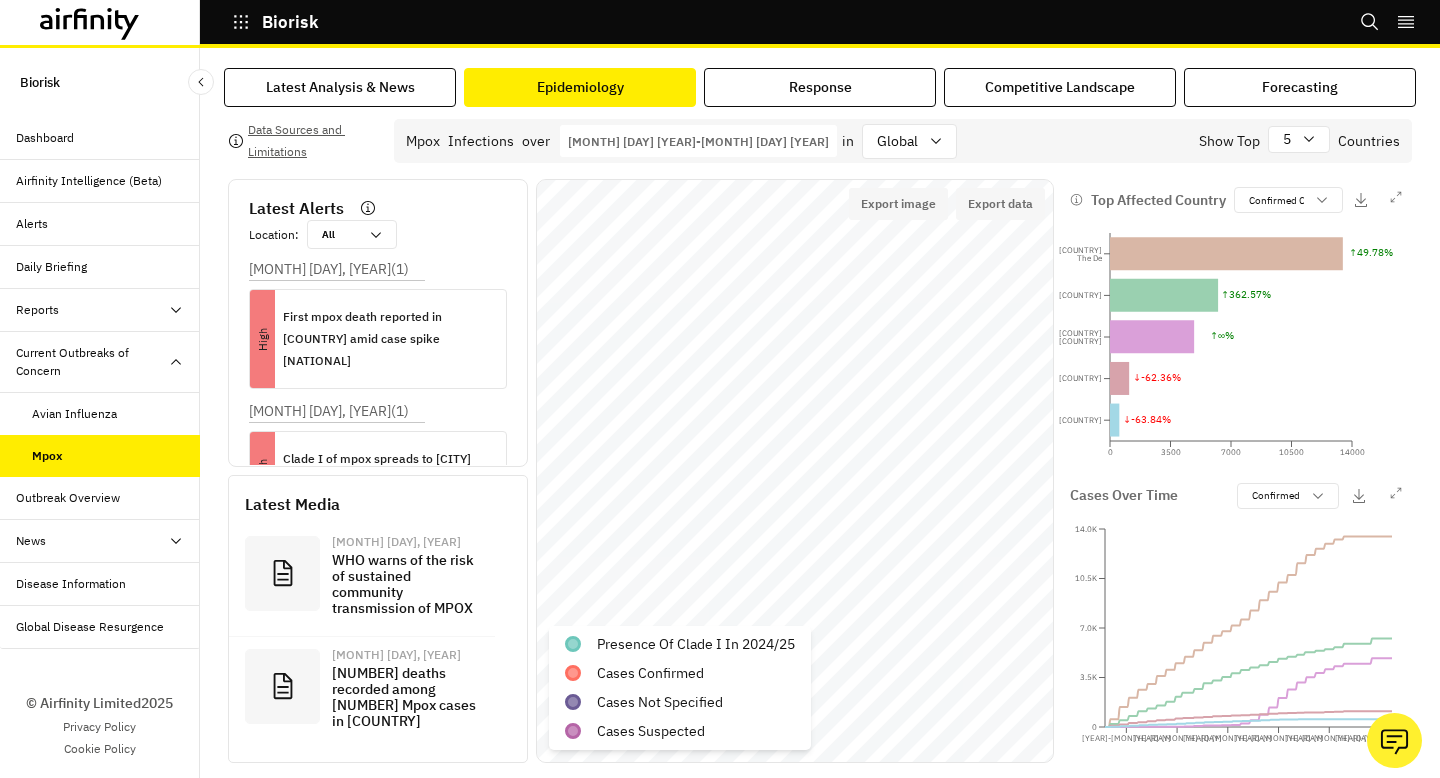 click at bounding box center (340, 234) 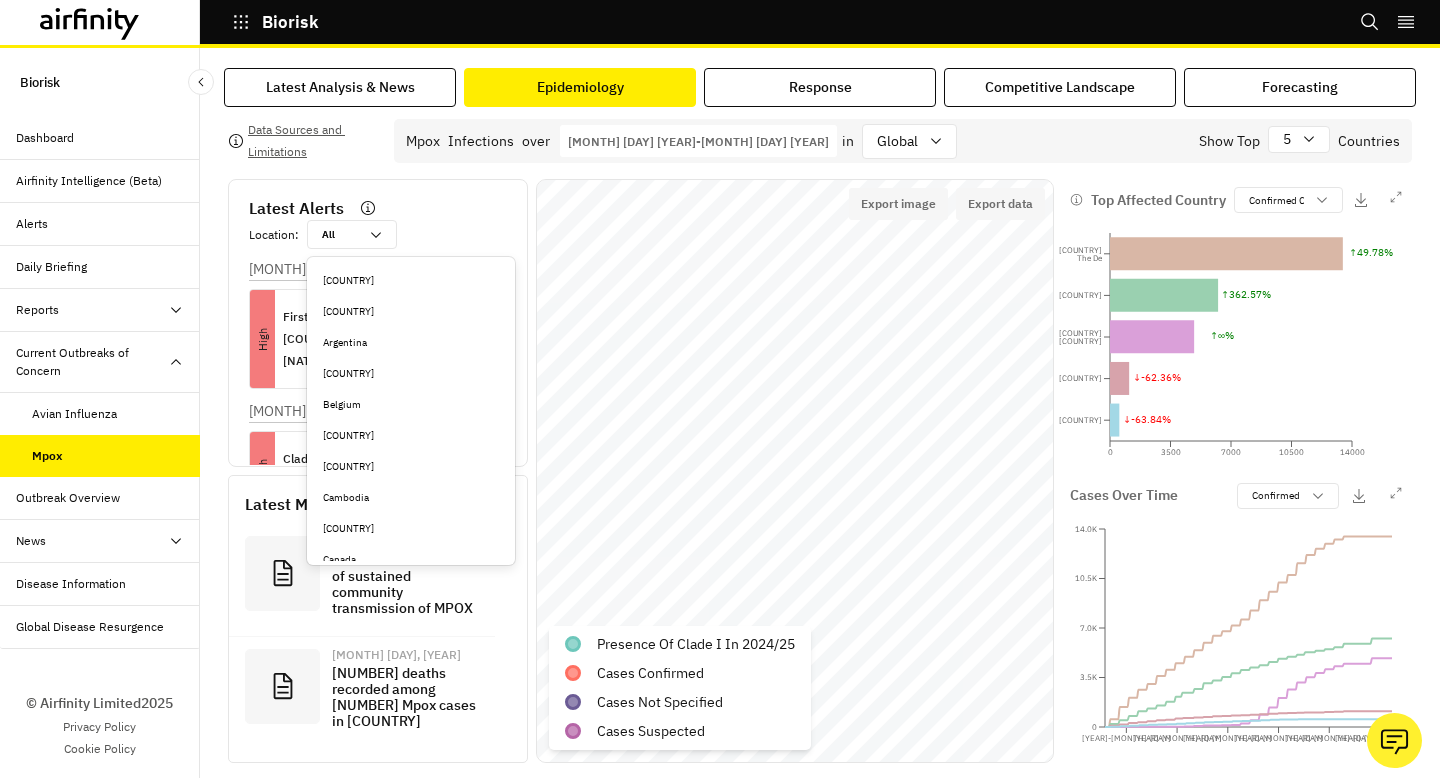 click at bounding box center (340, 234) 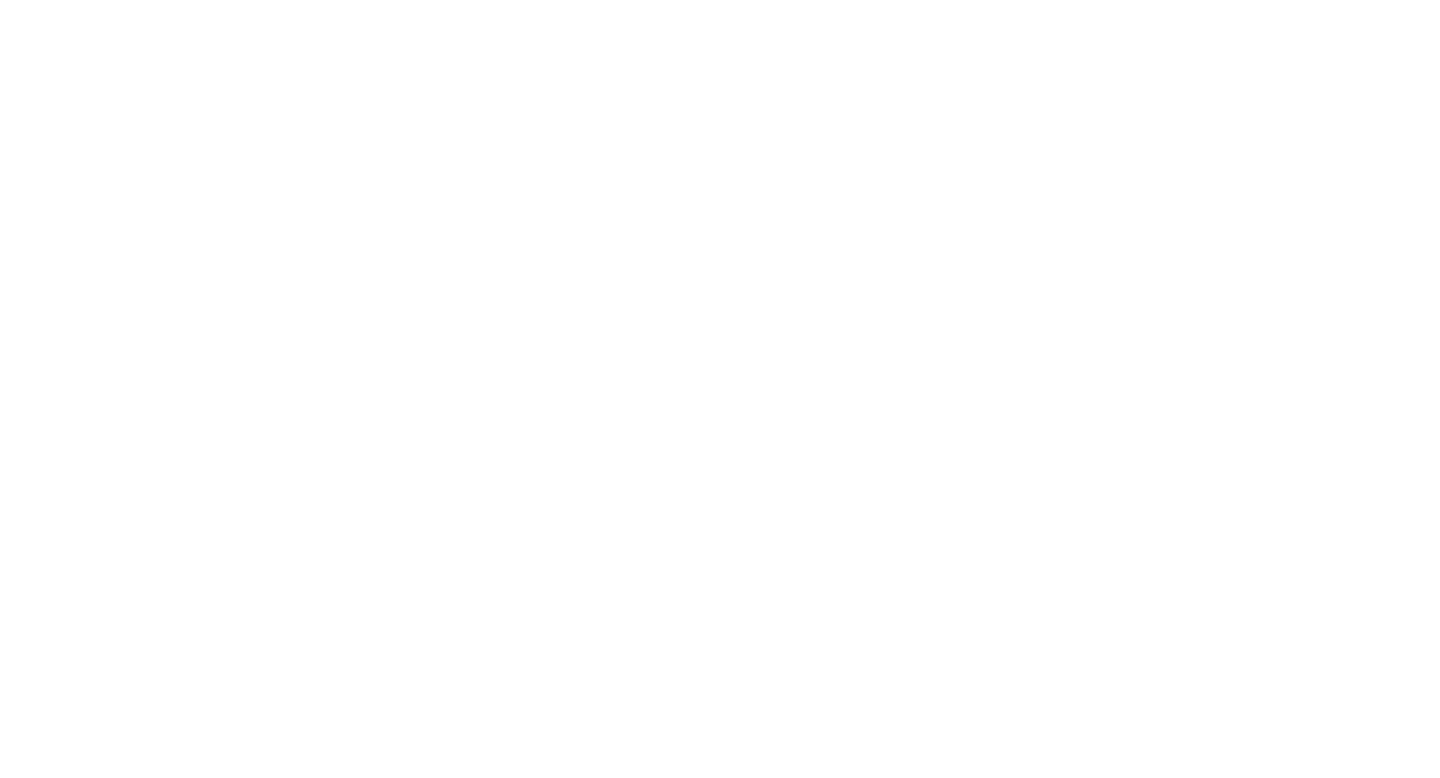 scroll, scrollTop: 0, scrollLeft: 0, axis: both 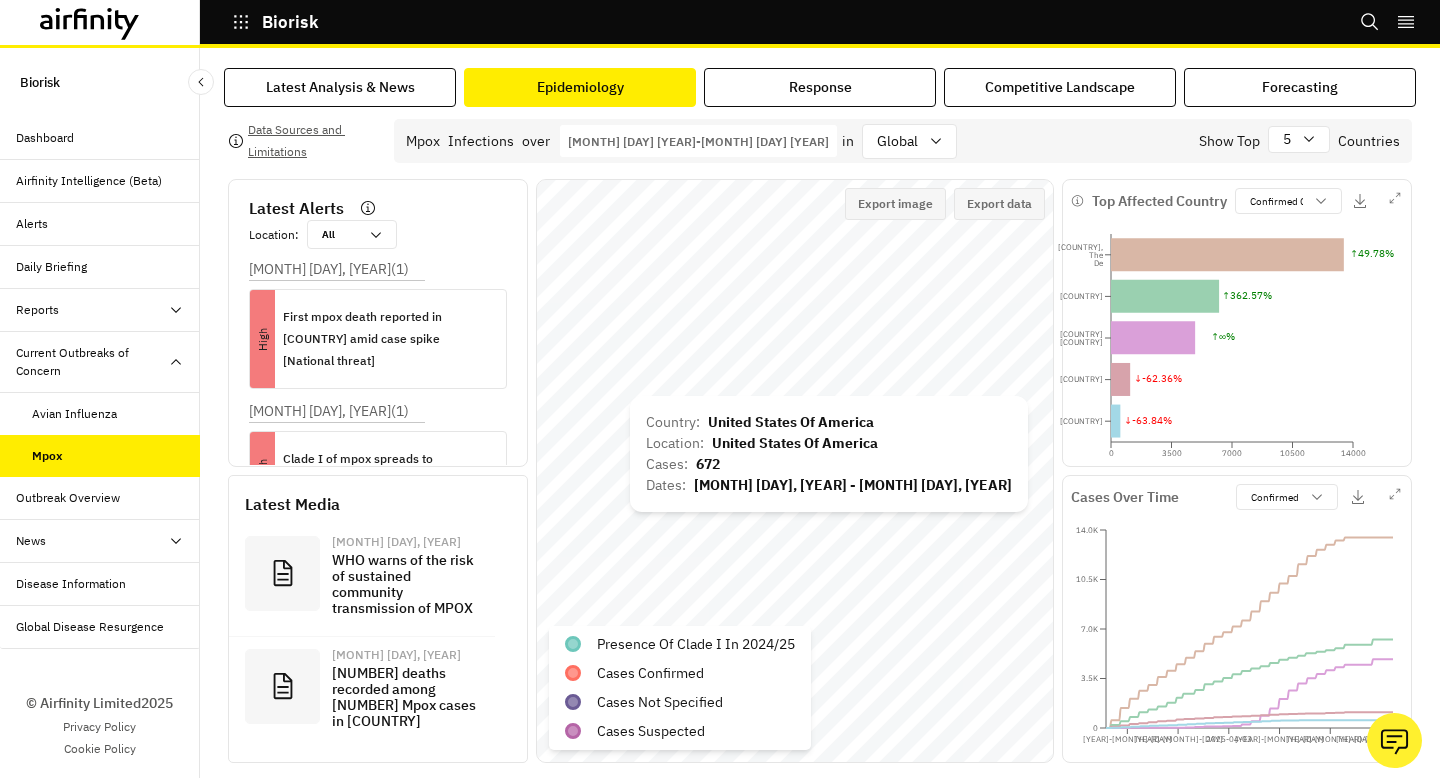 click on "Country : United States of America Location : United States of America Cases : 672 Dates : Jan 6, 2025 - Jul 27, 2025" at bounding box center [829, 454] 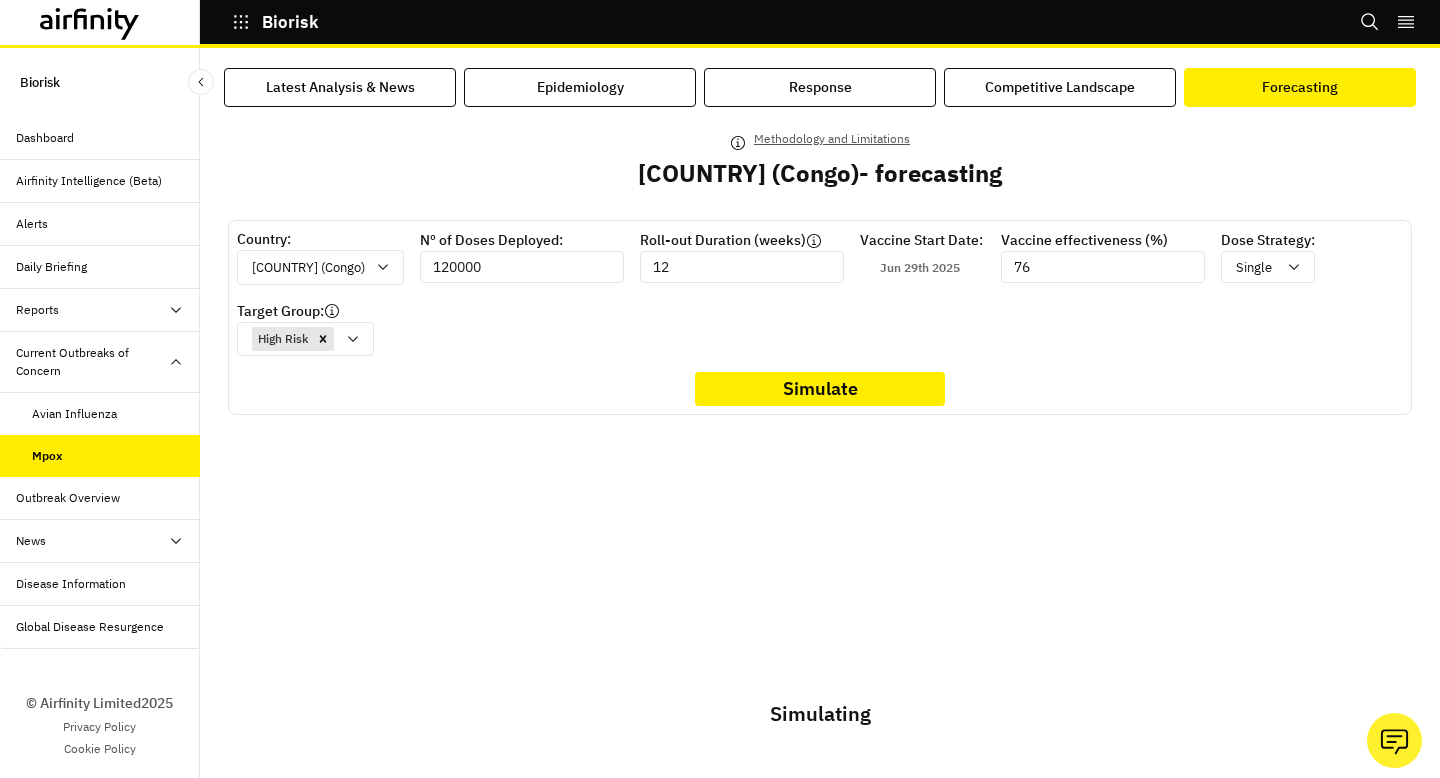 scroll, scrollTop: 0, scrollLeft: 0, axis: both 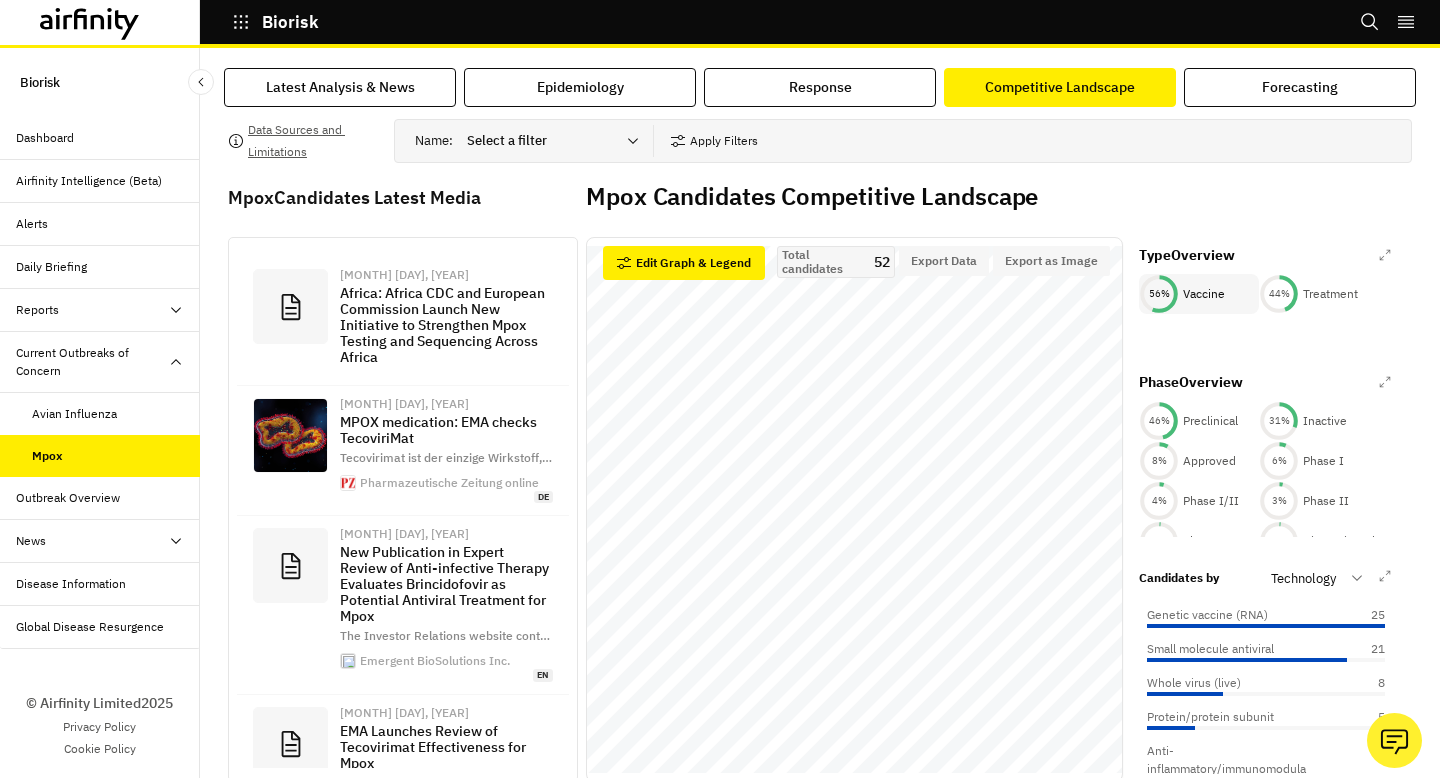 click on "Vaccine" at bounding box center [1204, 294] 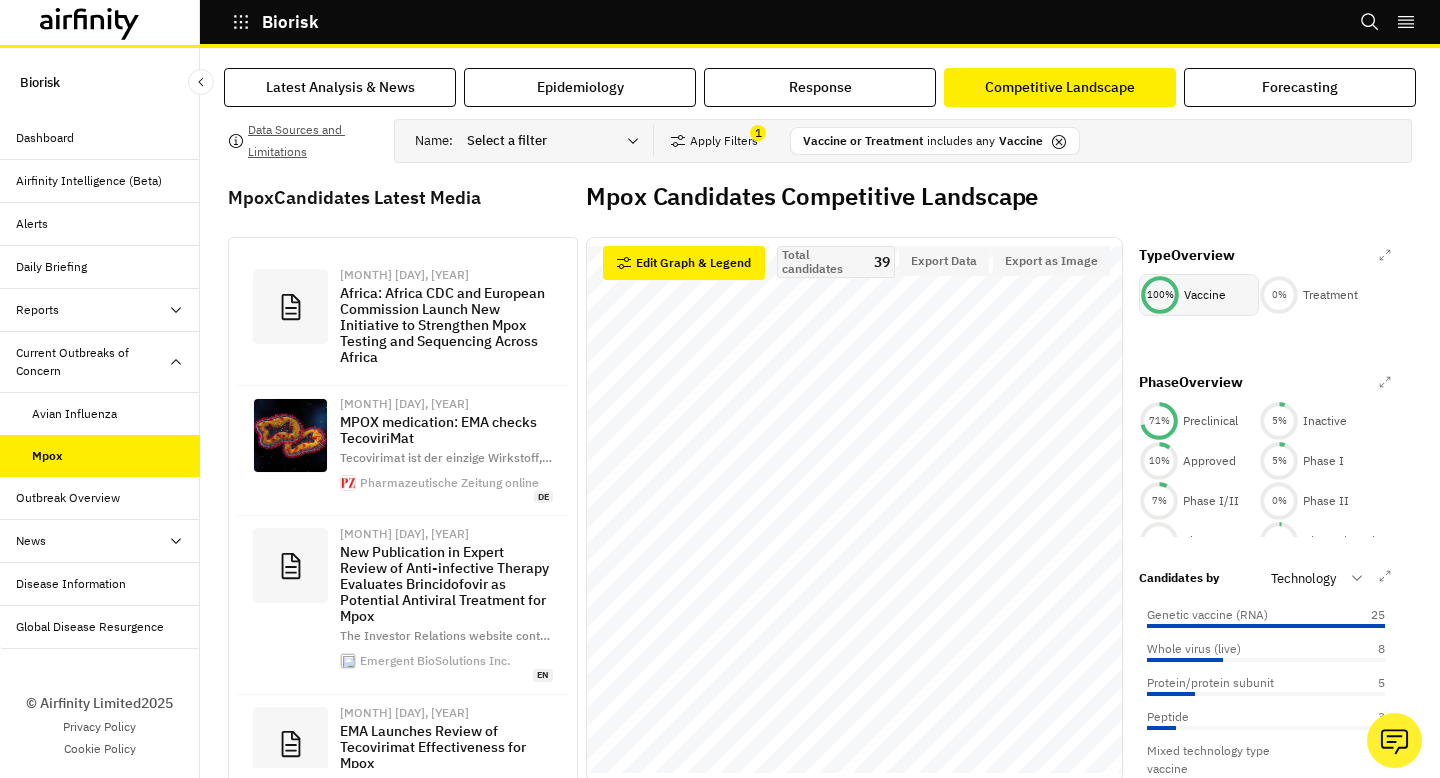click on "Vaccine" at bounding box center [1205, 295] 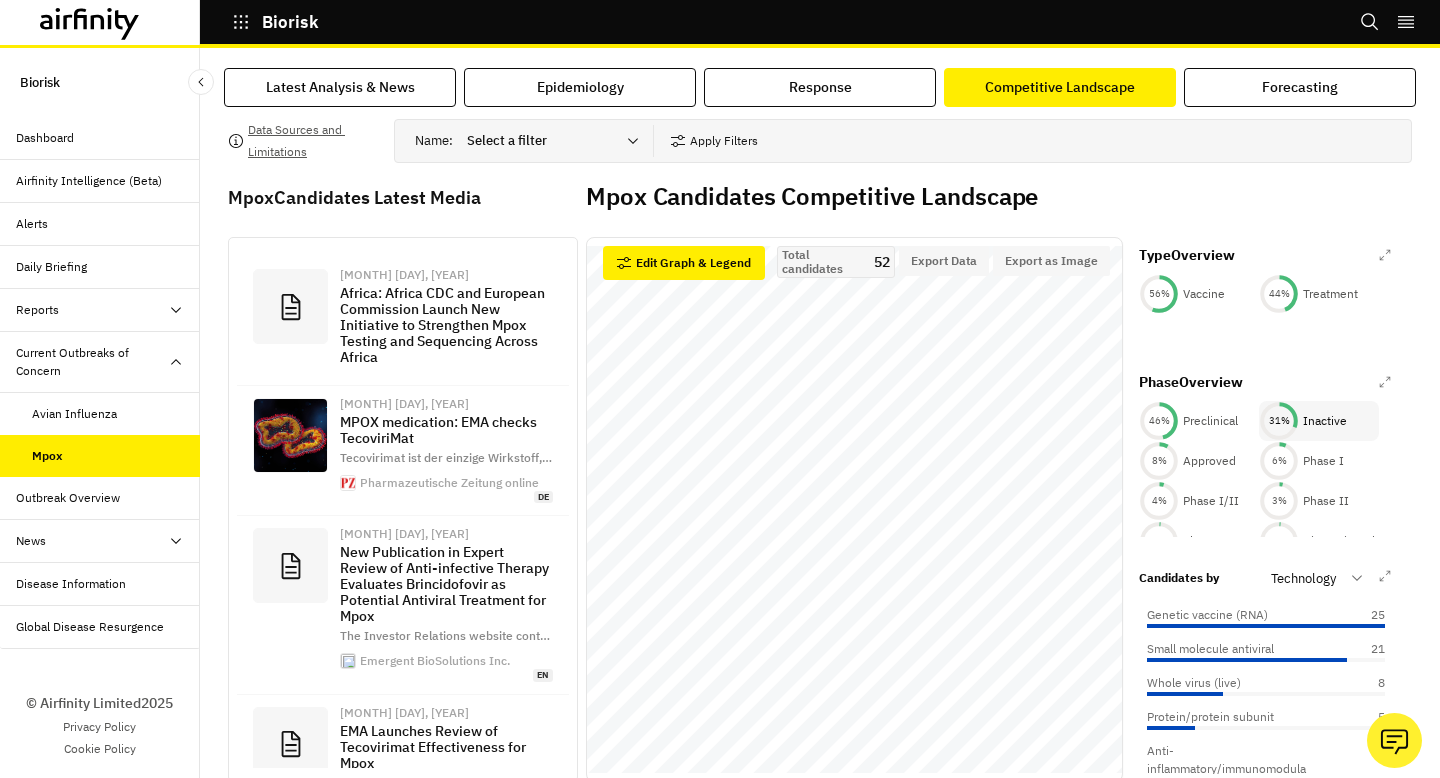click 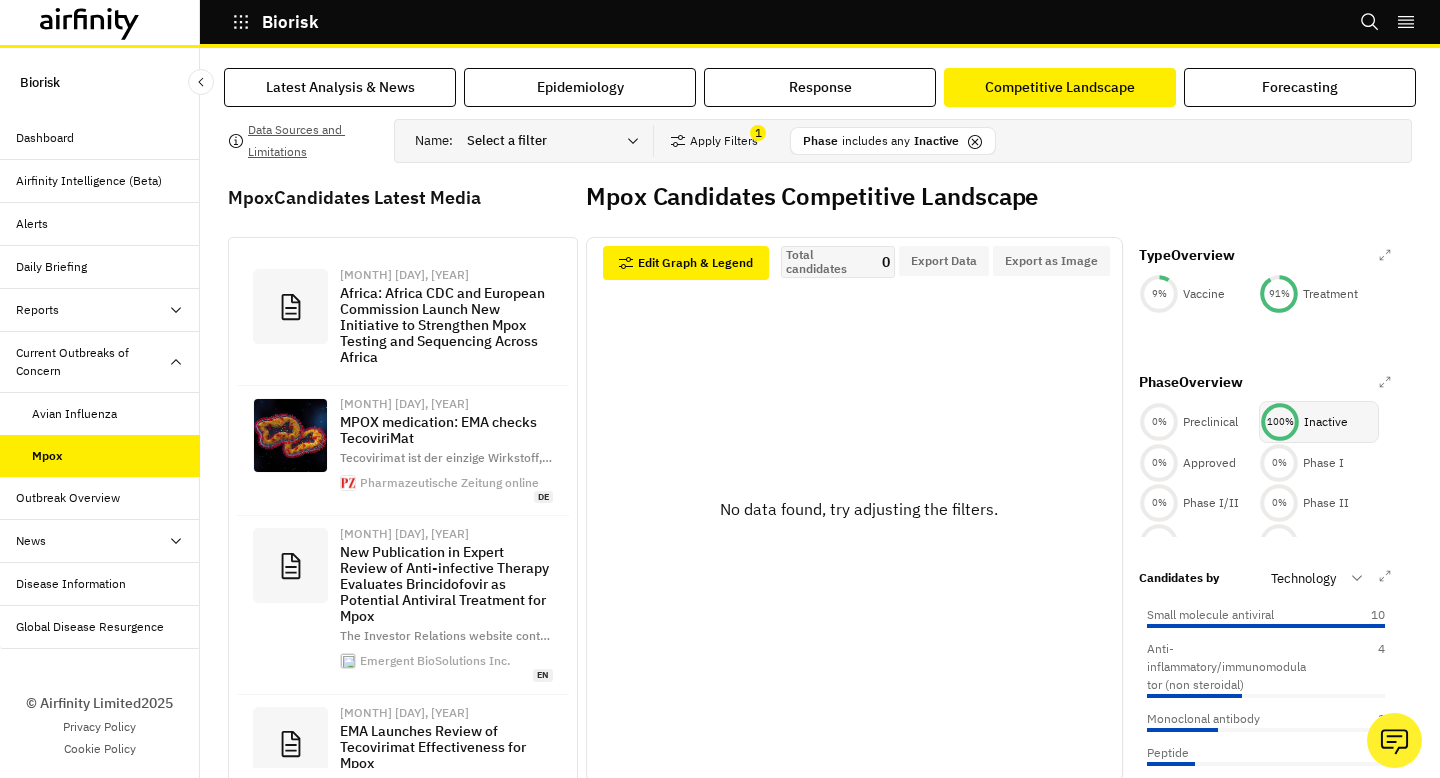 click 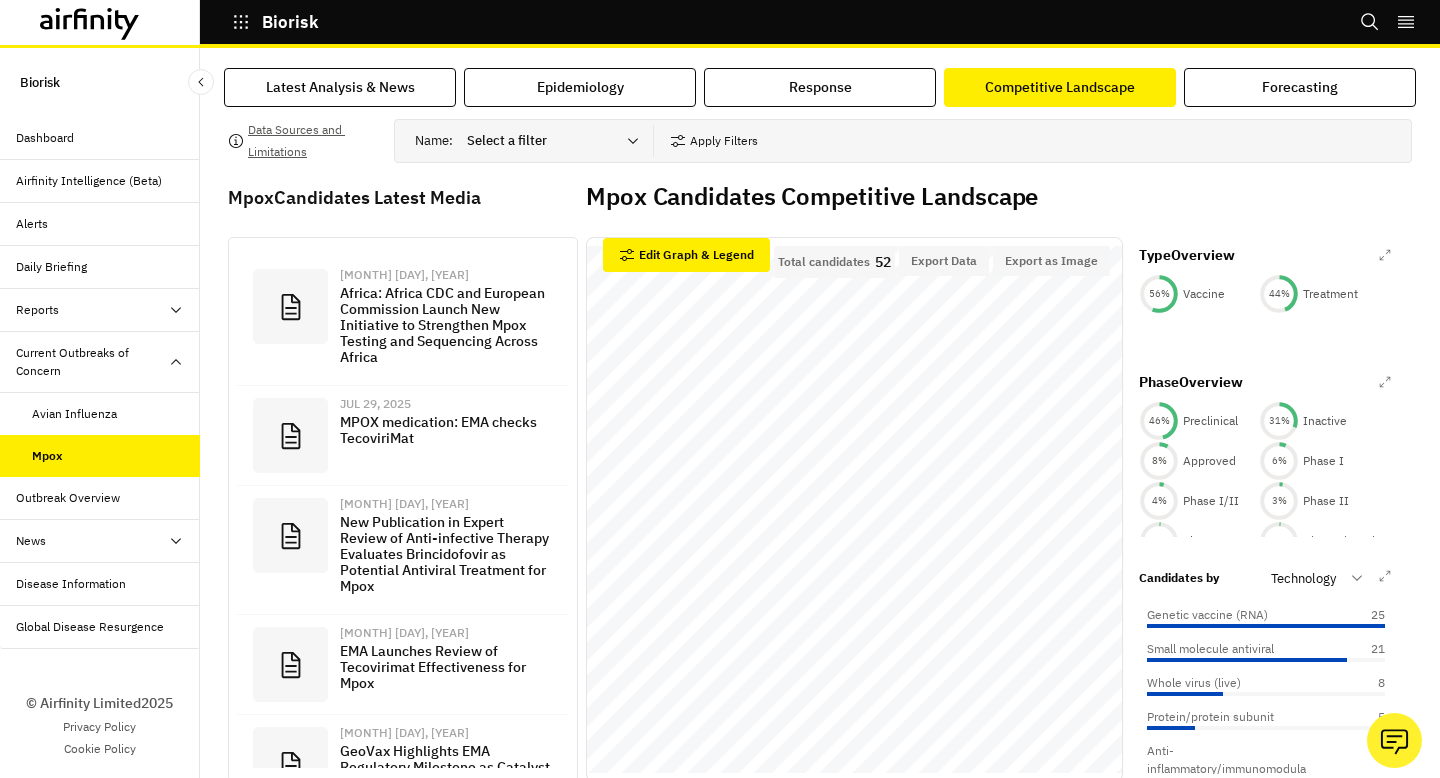 scroll, scrollTop: 0, scrollLeft: 0, axis: both 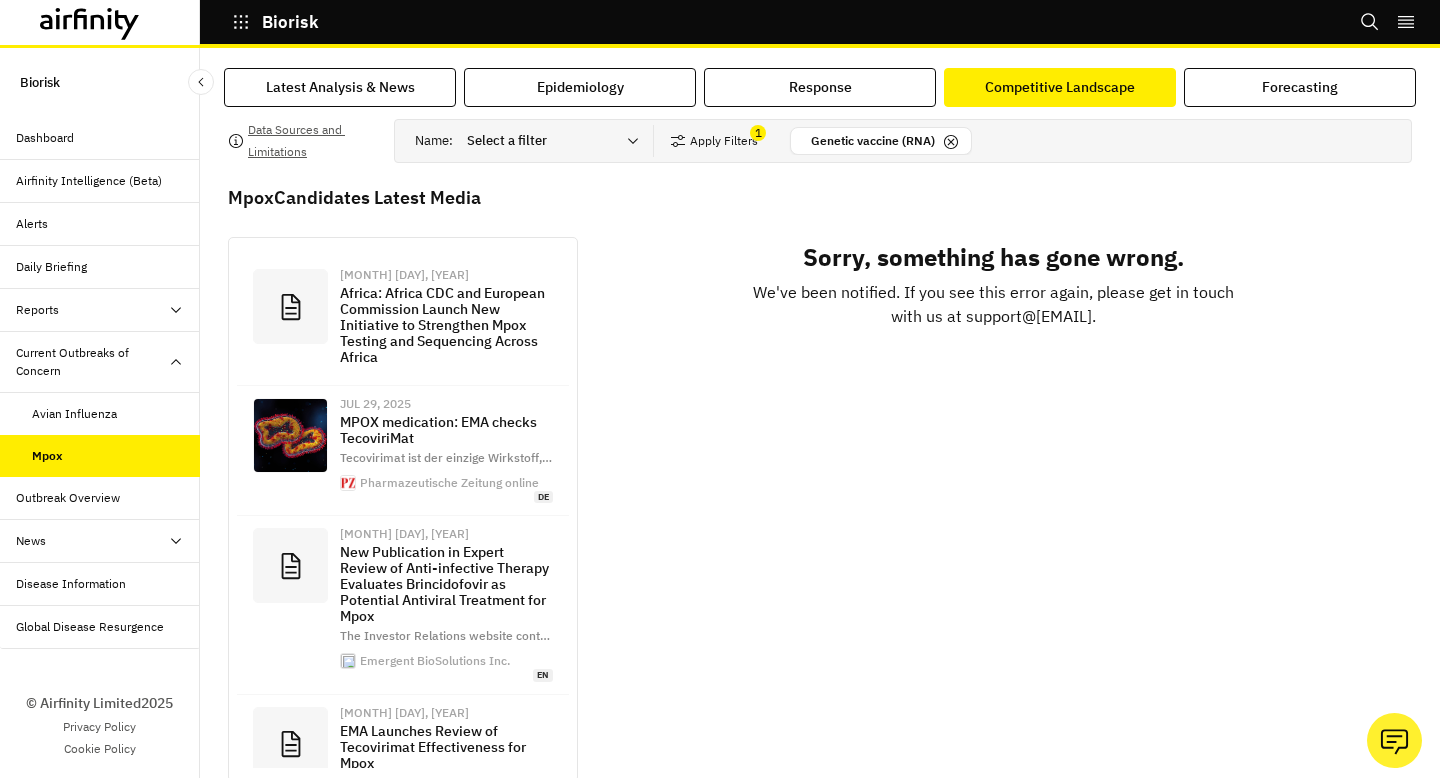 click 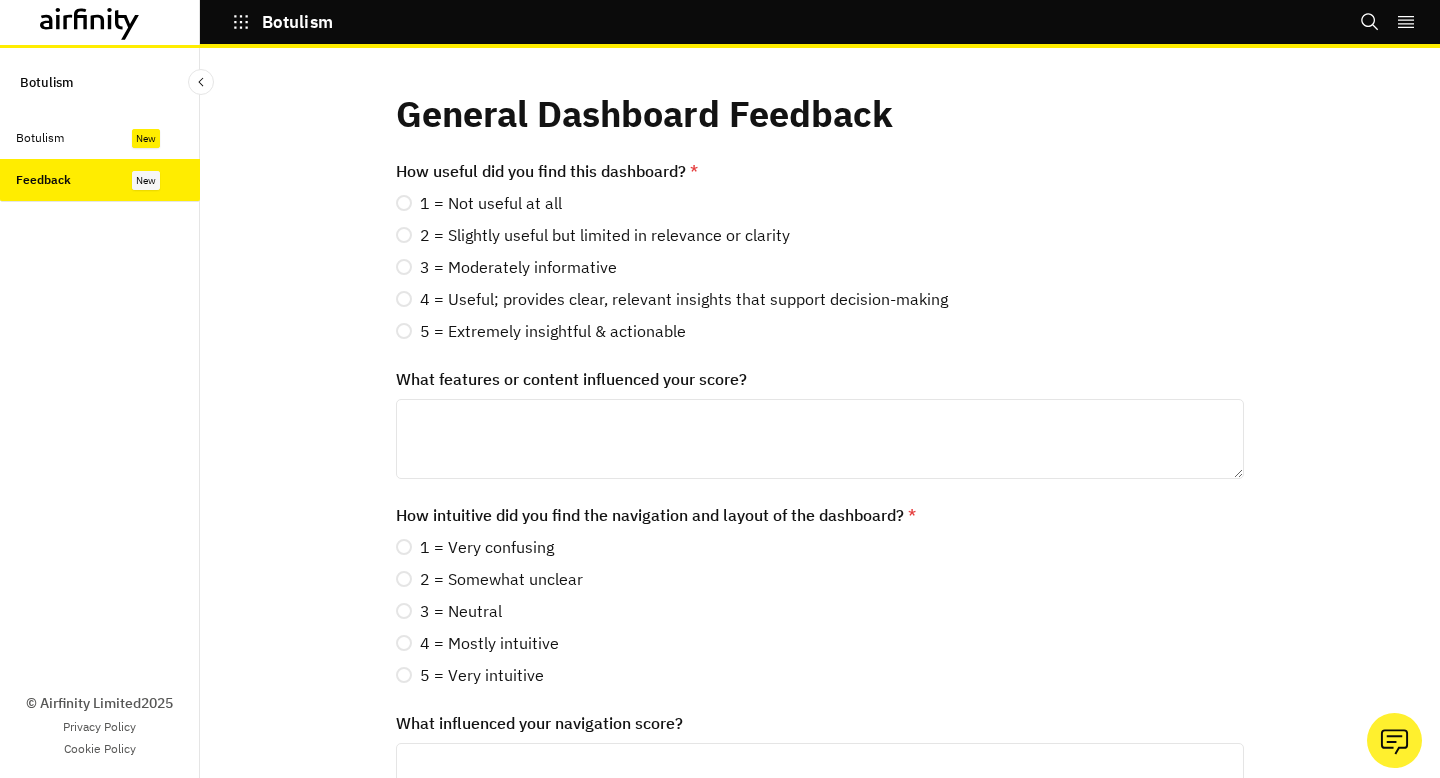 scroll, scrollTop: 0, scrollLeft: 0, axis: both 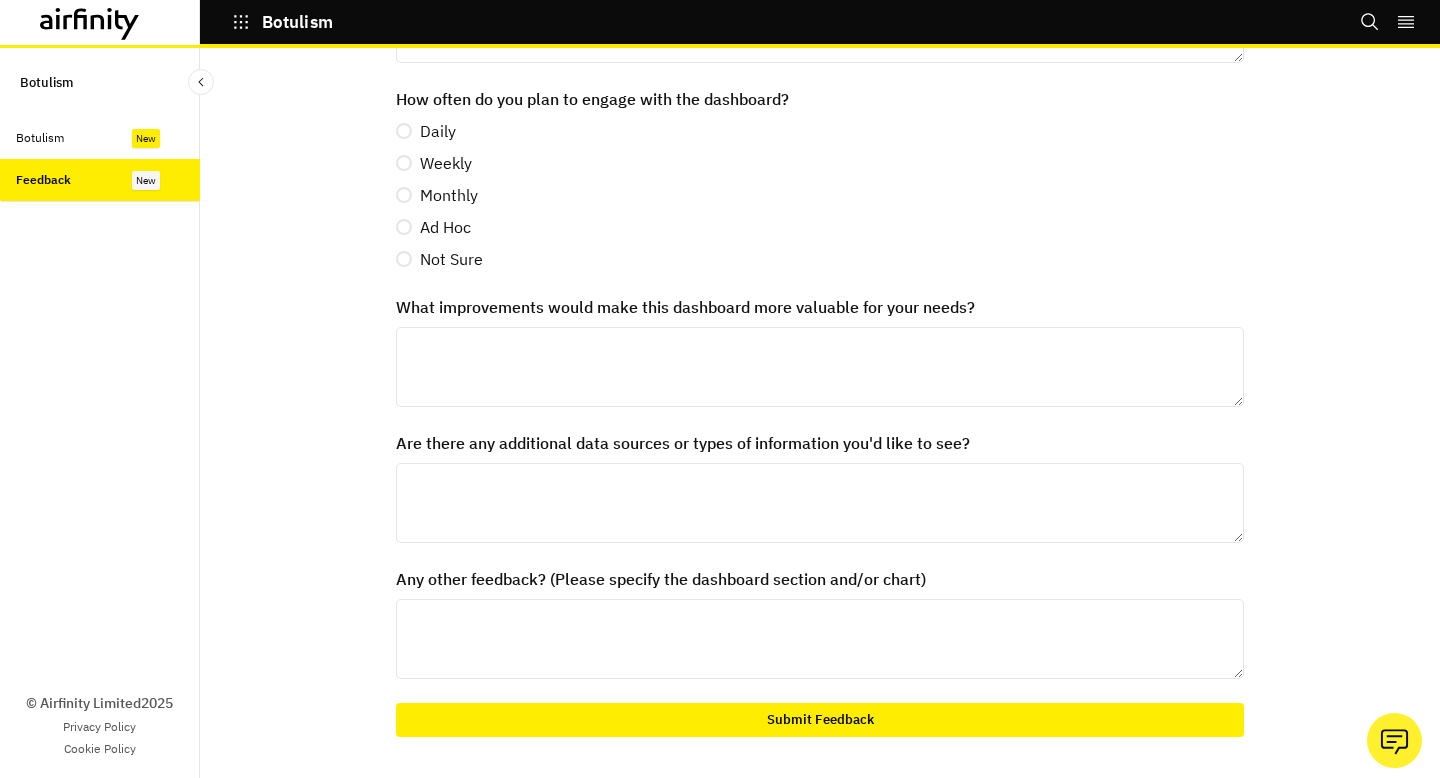 click on "Feedback" at bounding box center (100, 180) 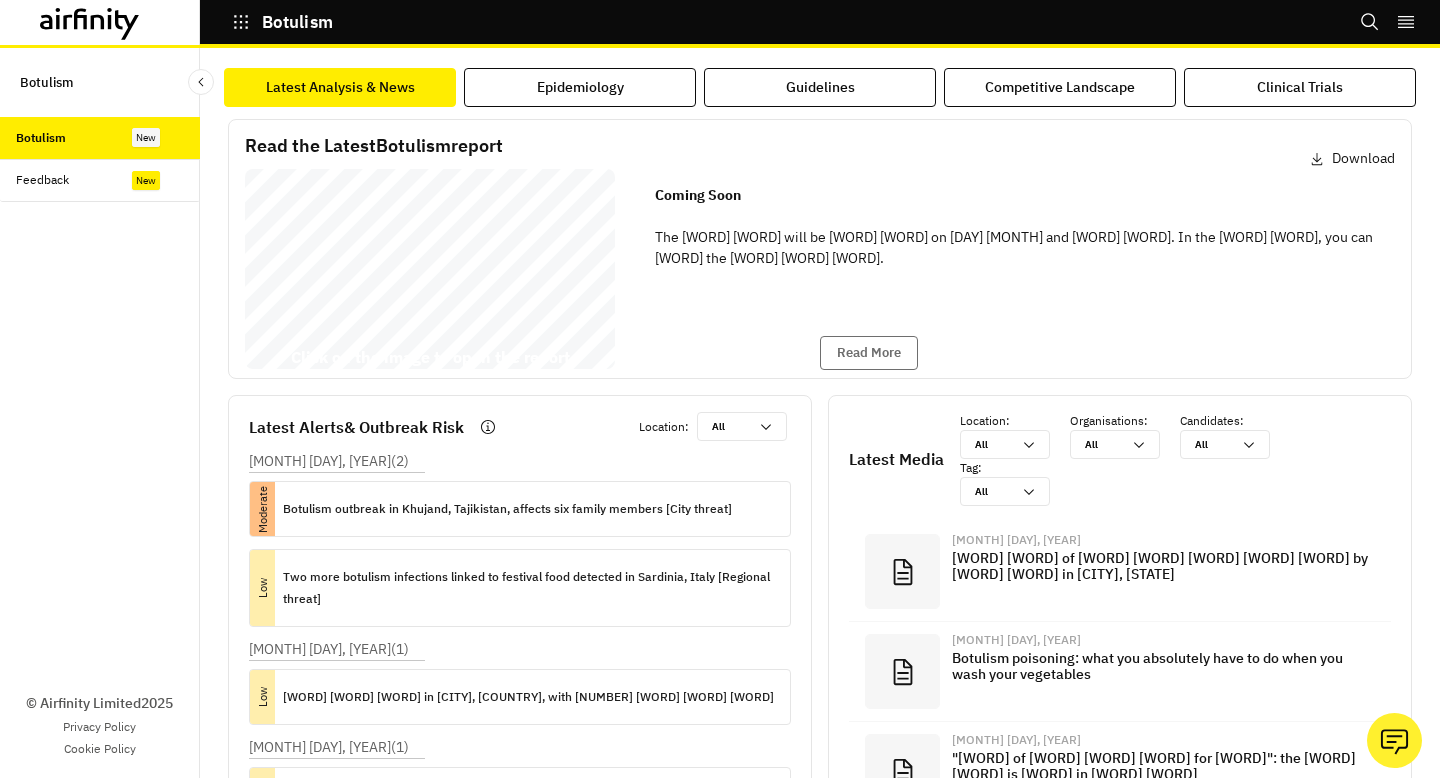 scroll, scrollTop: 0, scrollLeft: 0, axis: both 